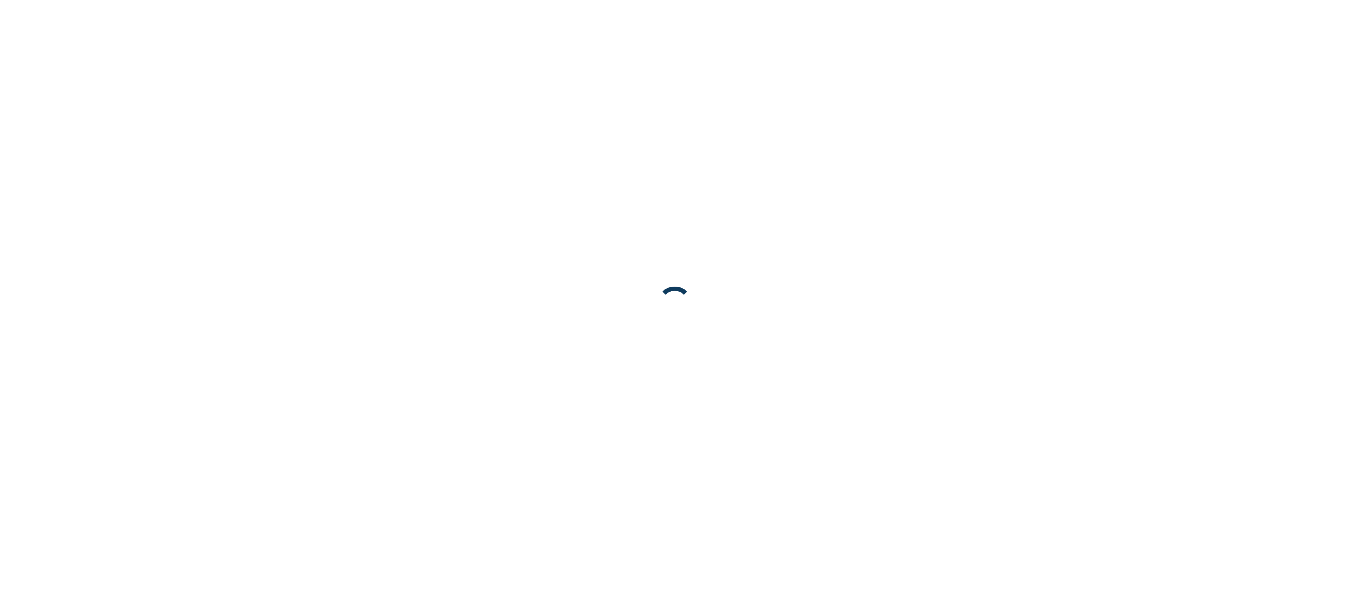 scroll, scrollTop: 0, scrollLeft: 0, axis: both 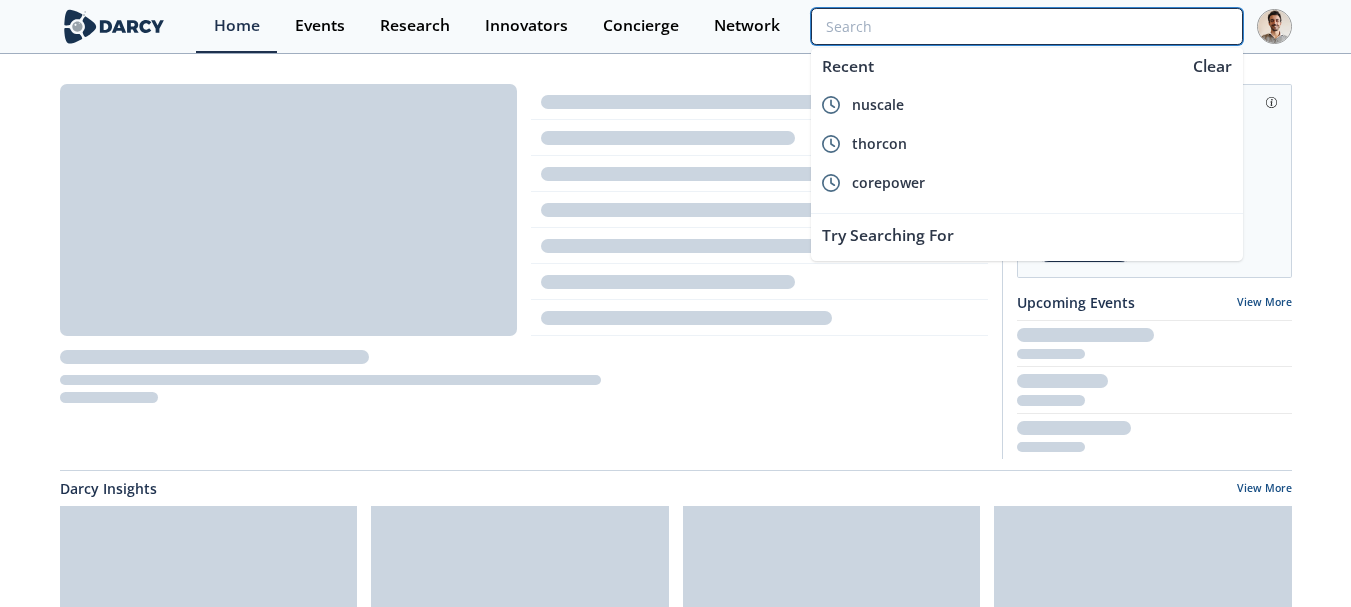 click at bounding box center (1026, 26) 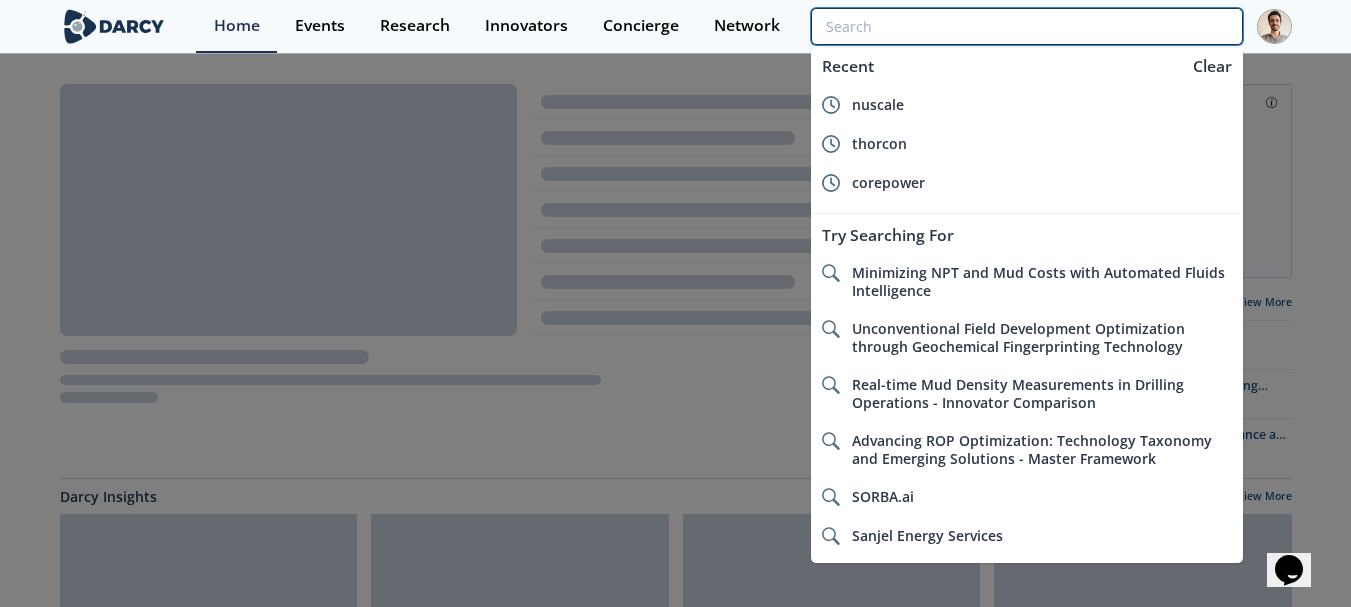 scroll, scrollTop: 0, scrollLeft: 0, axis: both 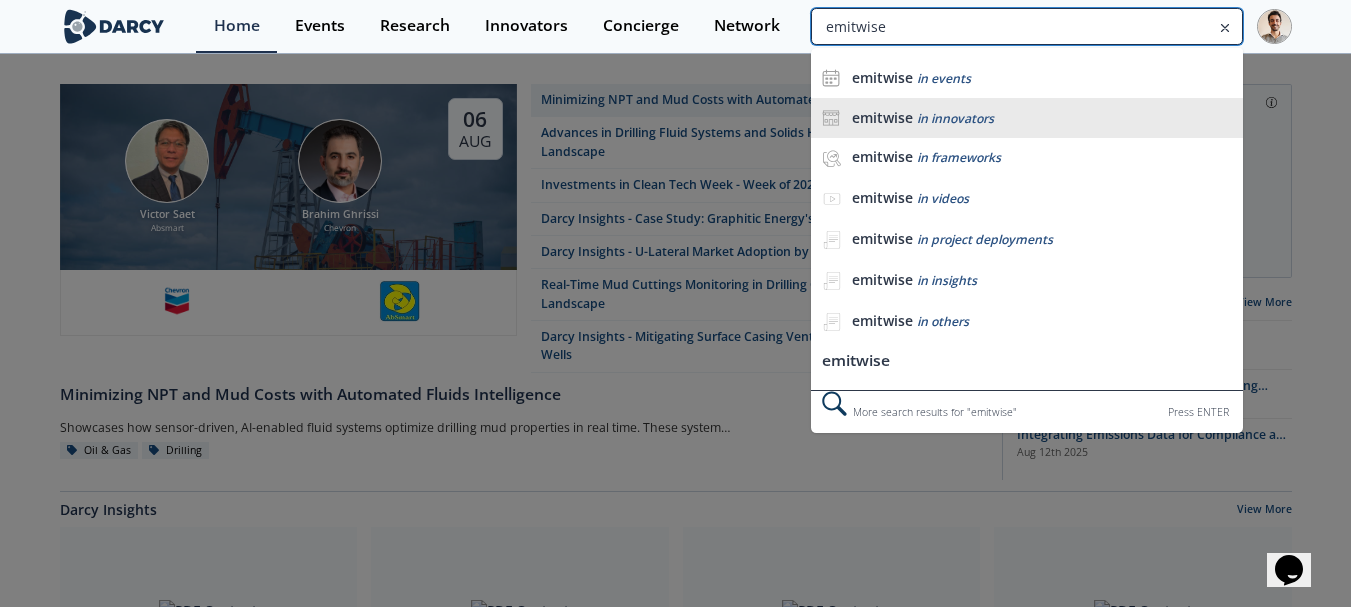 type on "emitwise" 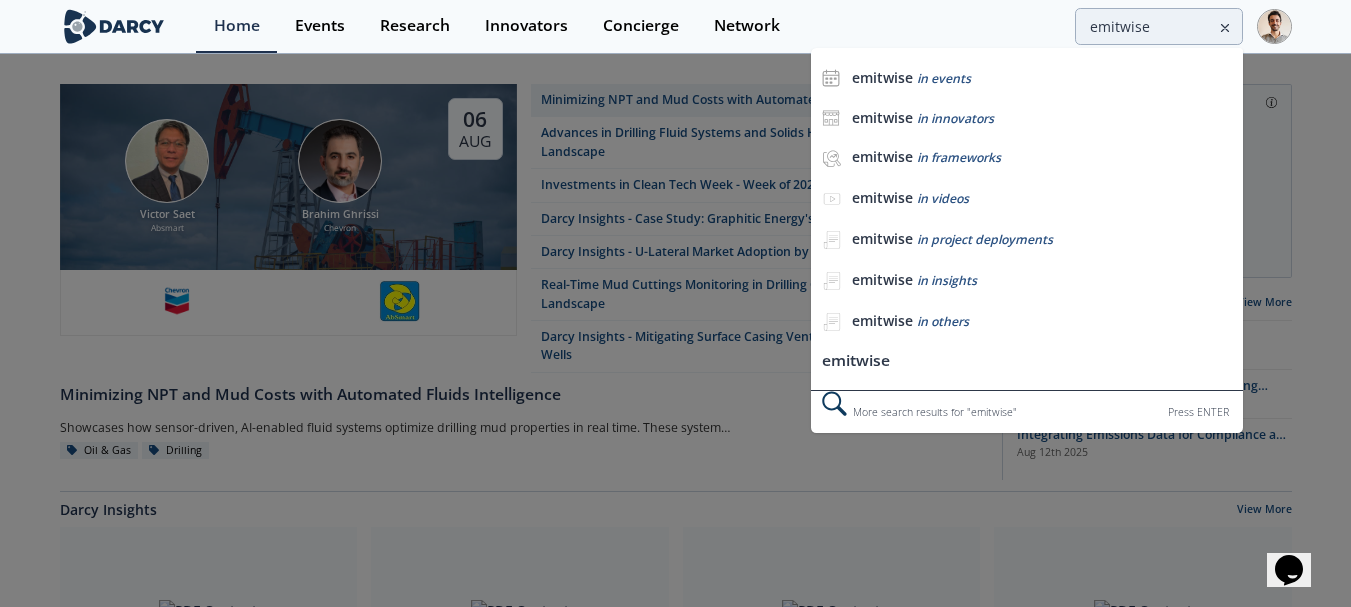 click on "emitwise
in innovators" at bounding box center (1042, 118) 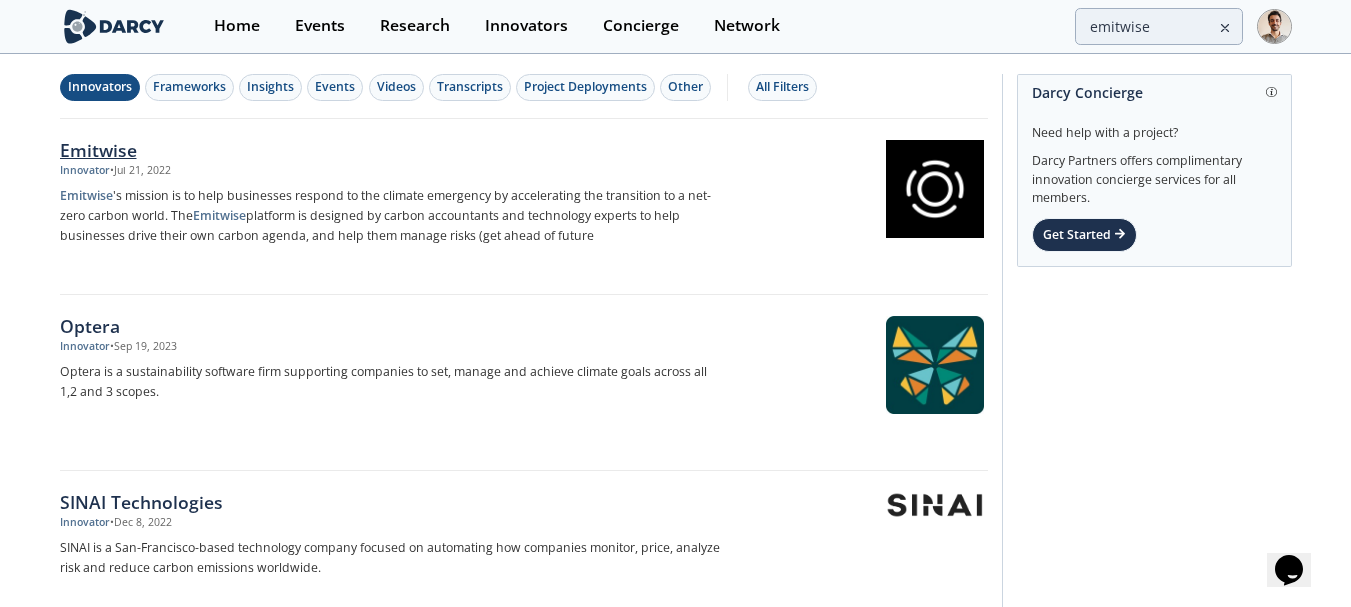 click on "Emitwise 's mission is to help businesses respond to the climate emergency by accelerating the transition to a net-zero carbon world. The  Emitwise  platform is designed by carbon accountants and technology experts to help businesses drive their own carbon agenda, and help them manage risks (get ahead of future" at bounding box center (391, 216) 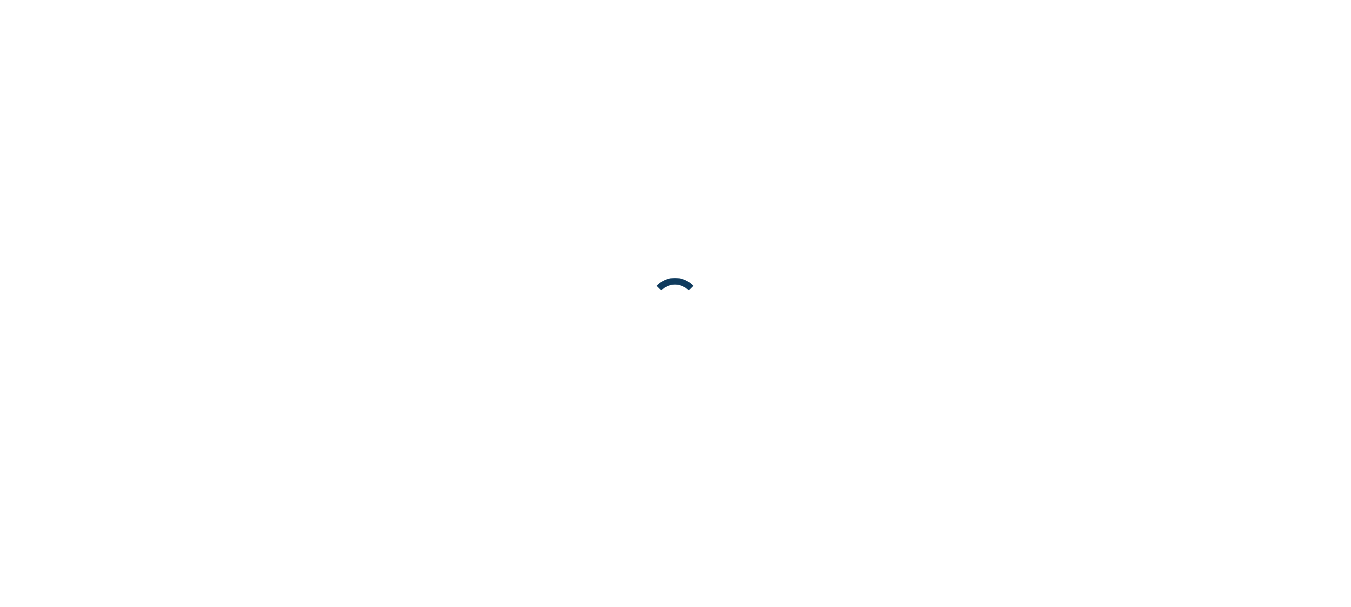 scroll, scrollTop: 0, scrollLeft: 0, axis: both 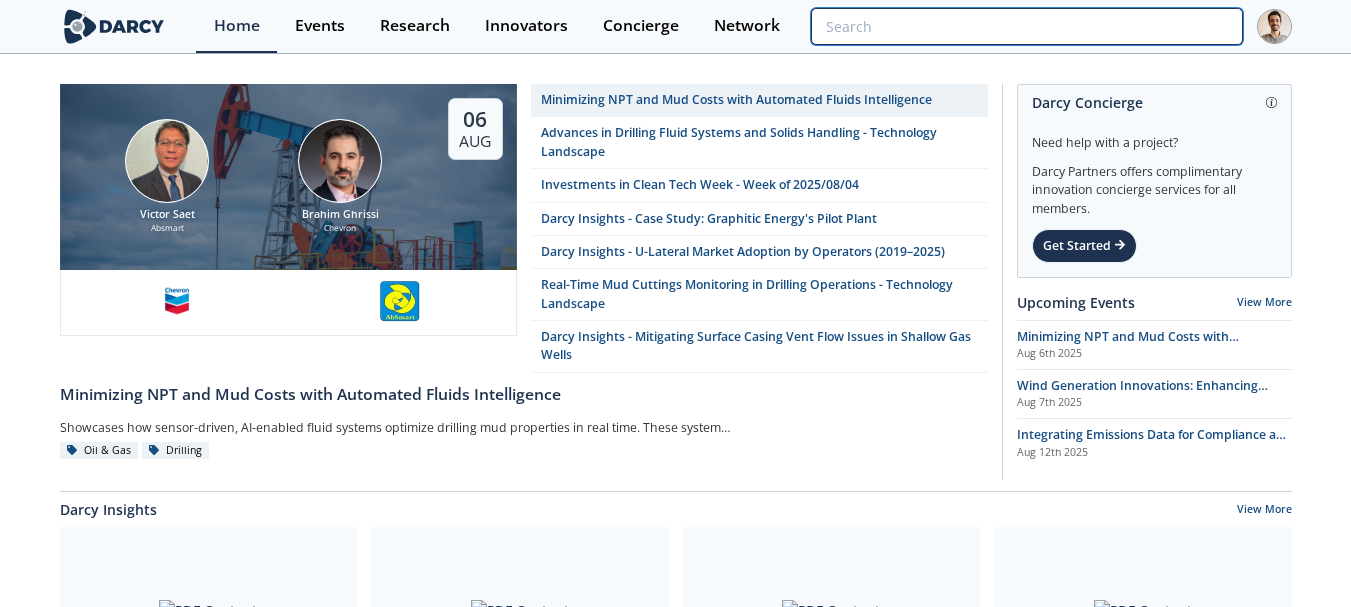 click at bounding box center (1026, 26) 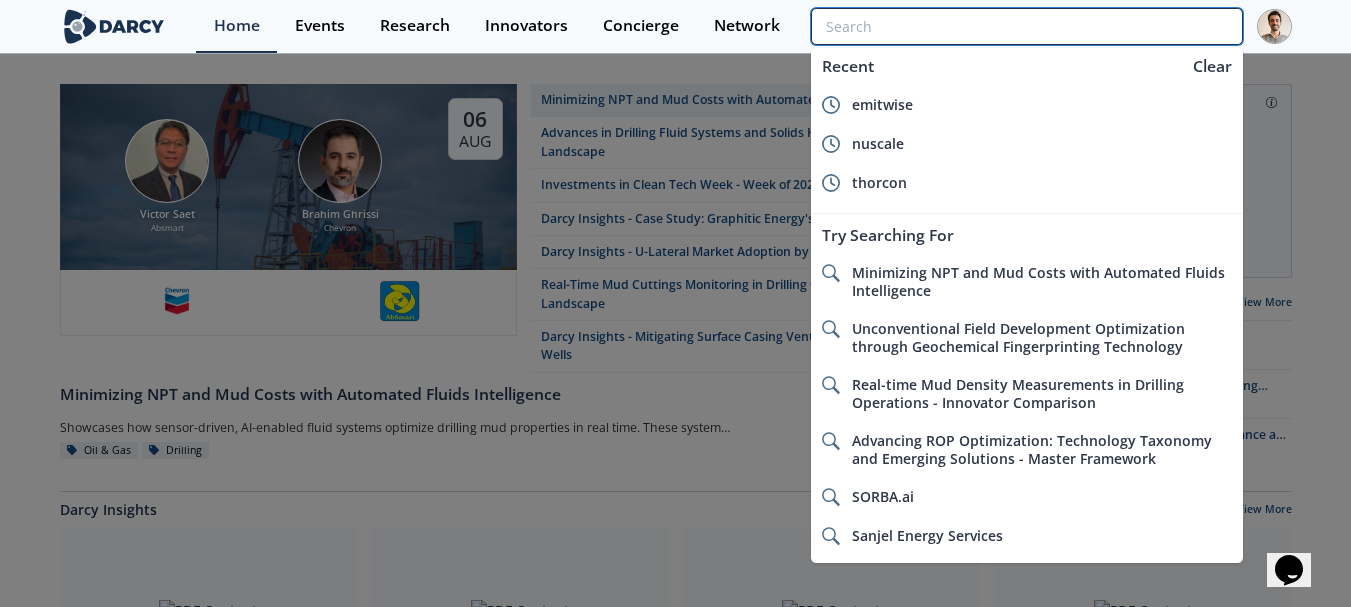 scroll, scrollTop: 0, scrollLeft: 0, axis: both 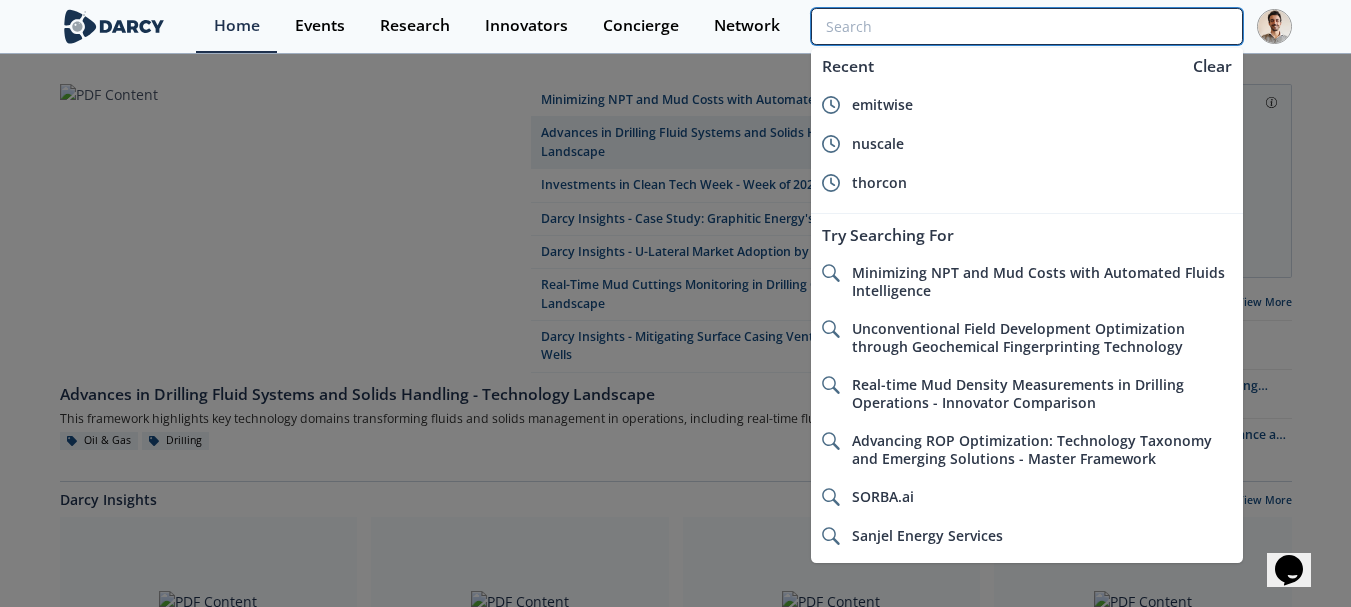 click at bounding box center [1026, 26] 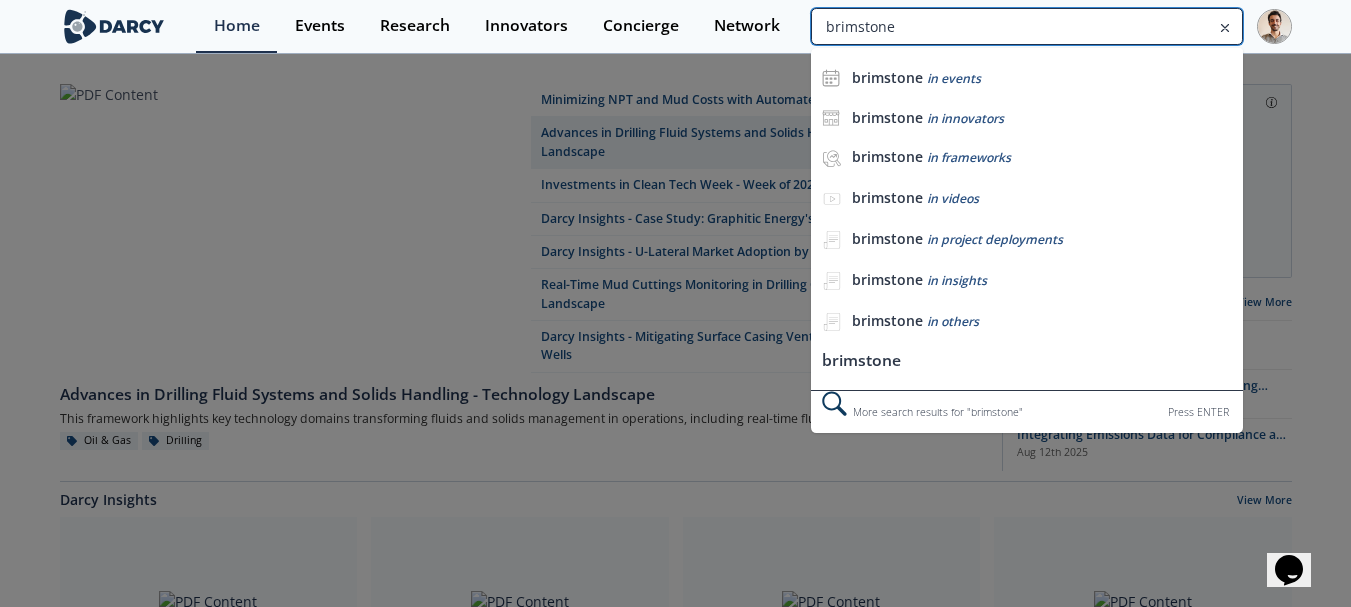 type on "brimstone" 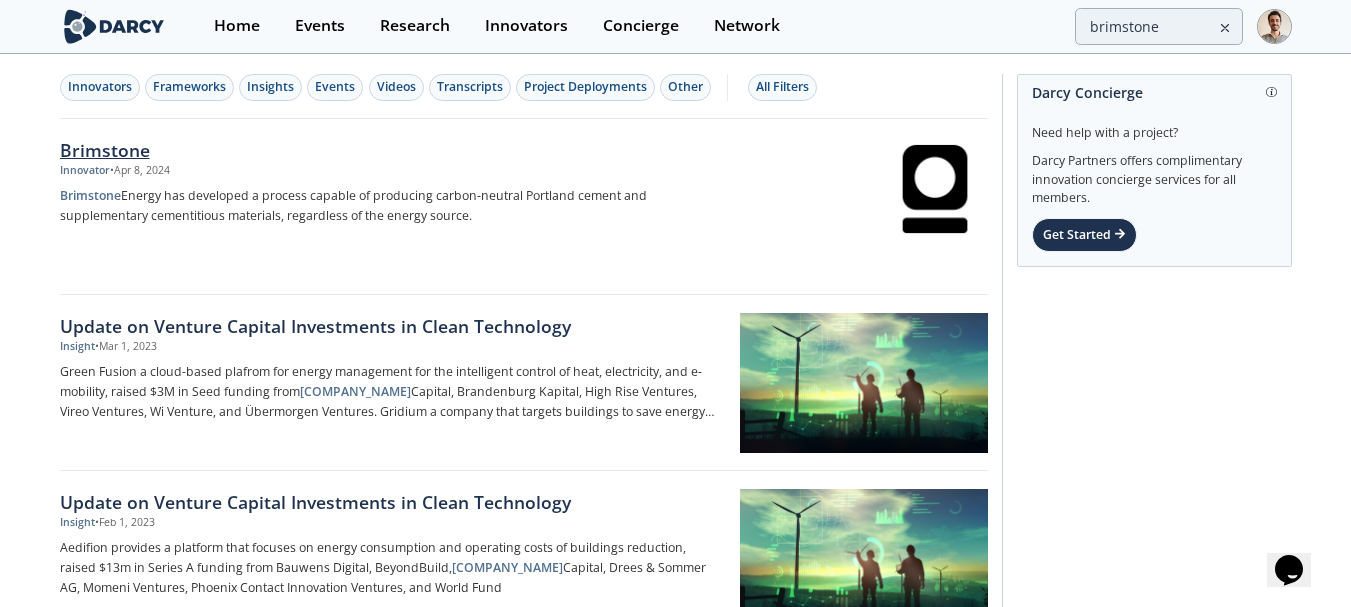 click on "Brimstone" at bounding box center [391, 150] 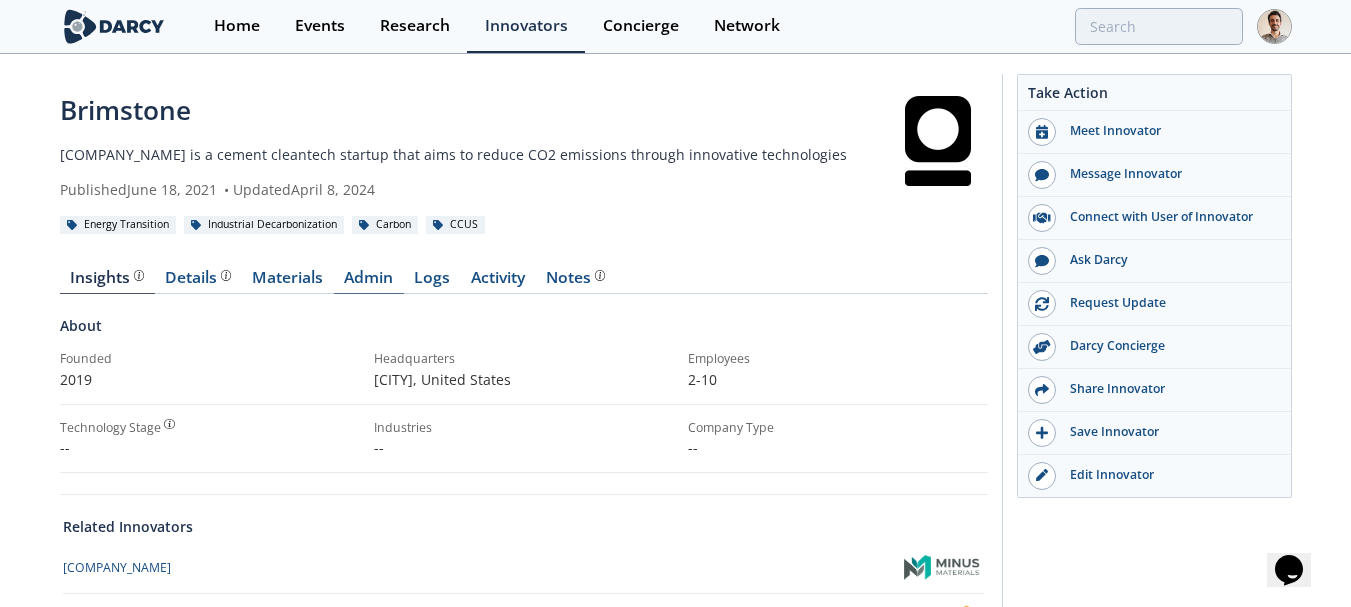 click on "Admin" at bounding box center (369, 282) 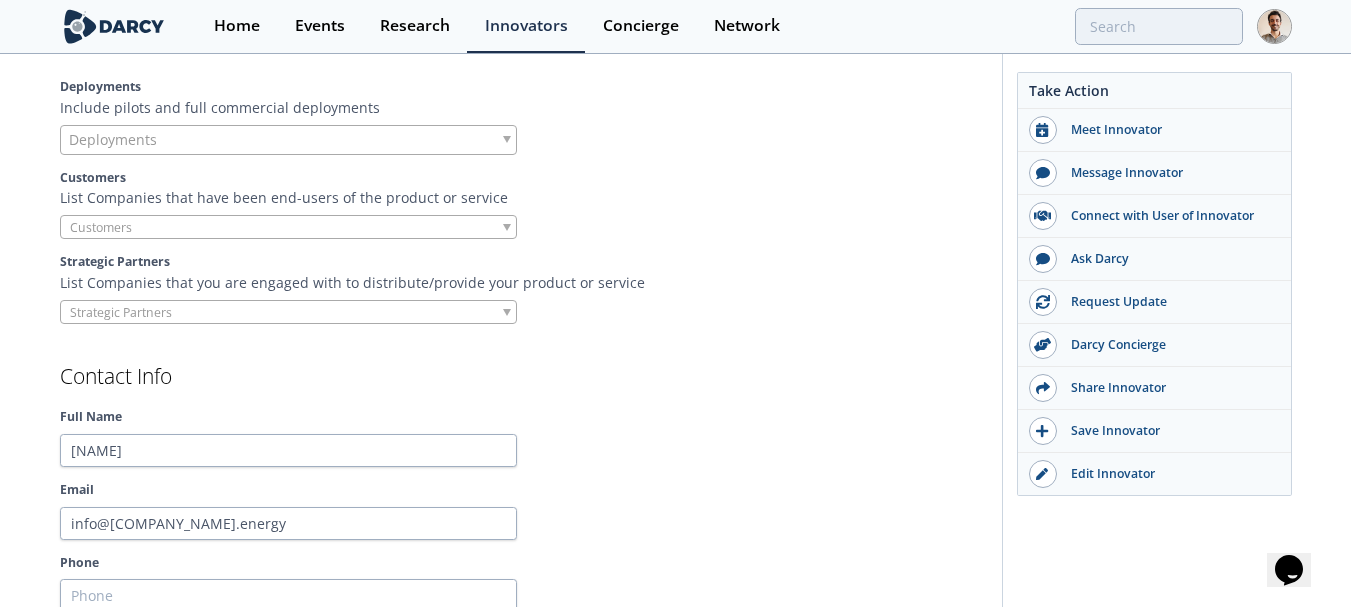 scroll, scrollTop: 1564, scrollLeft: 0, axis: vertical 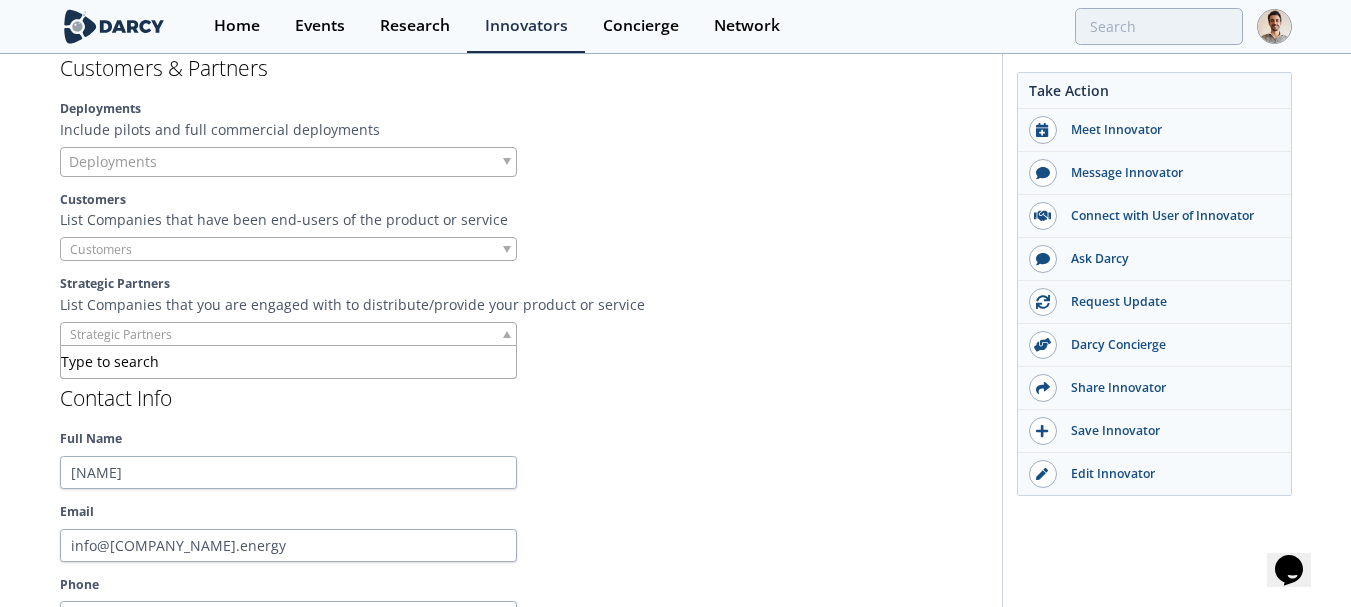 click at bounding box center [288, 334] 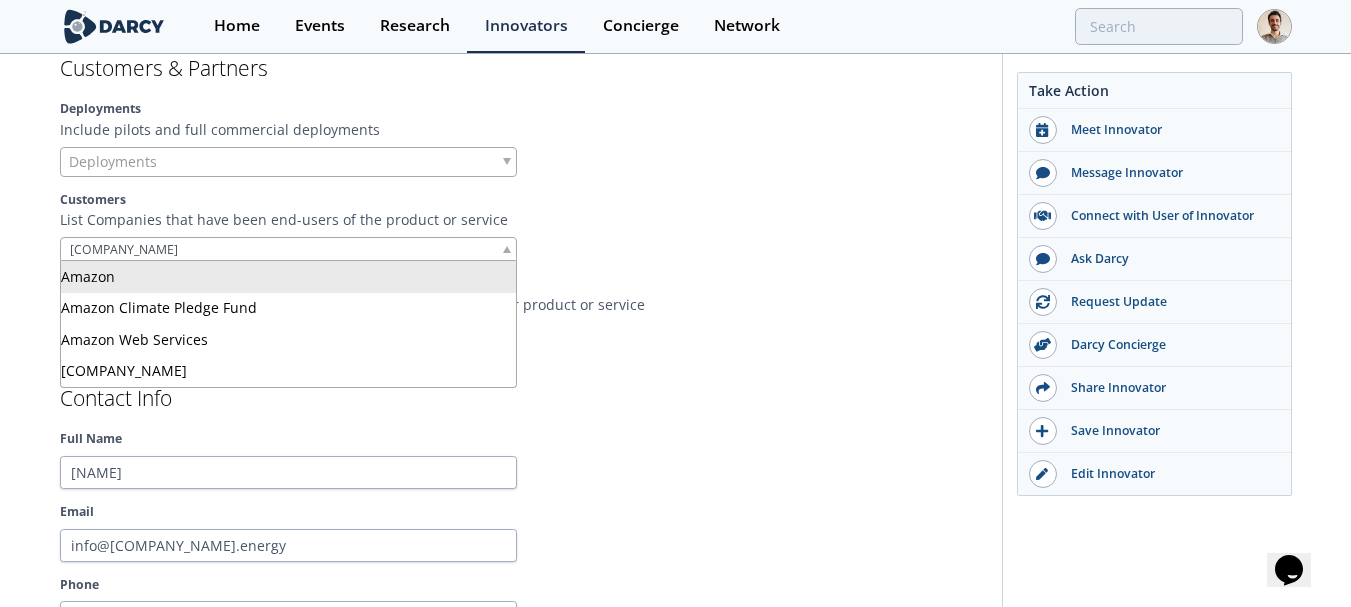 type on "amazon" 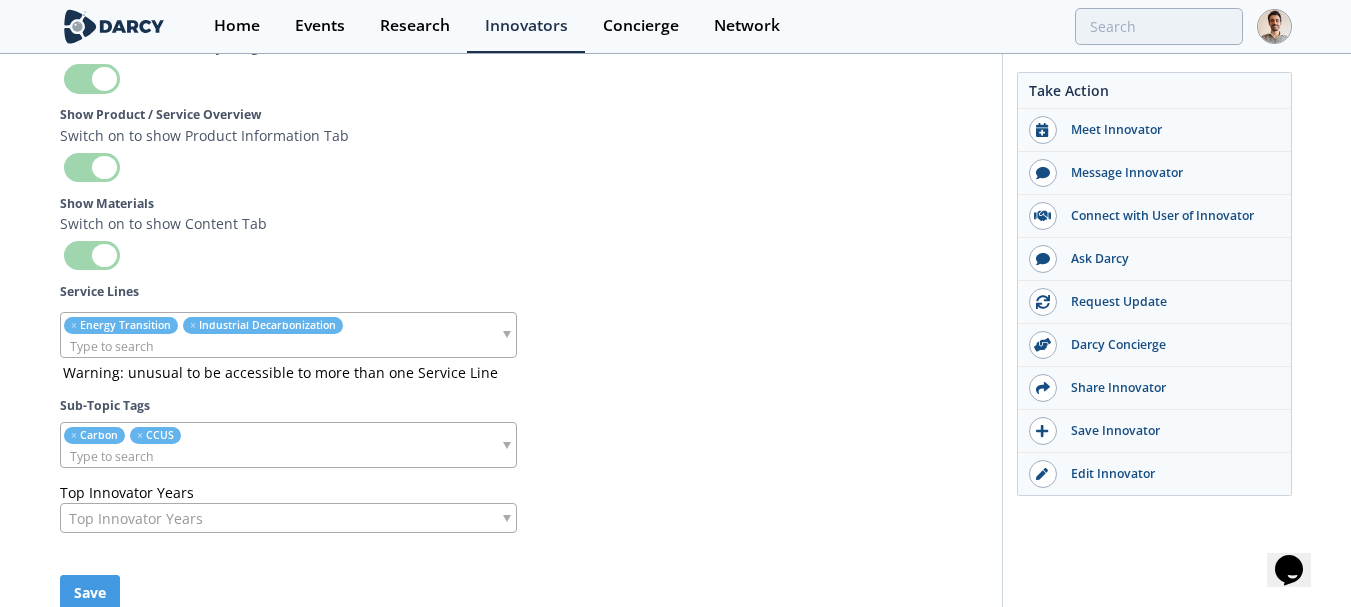scroll, scrollTop: 5995, scrollLeft: 0, axis: vertical 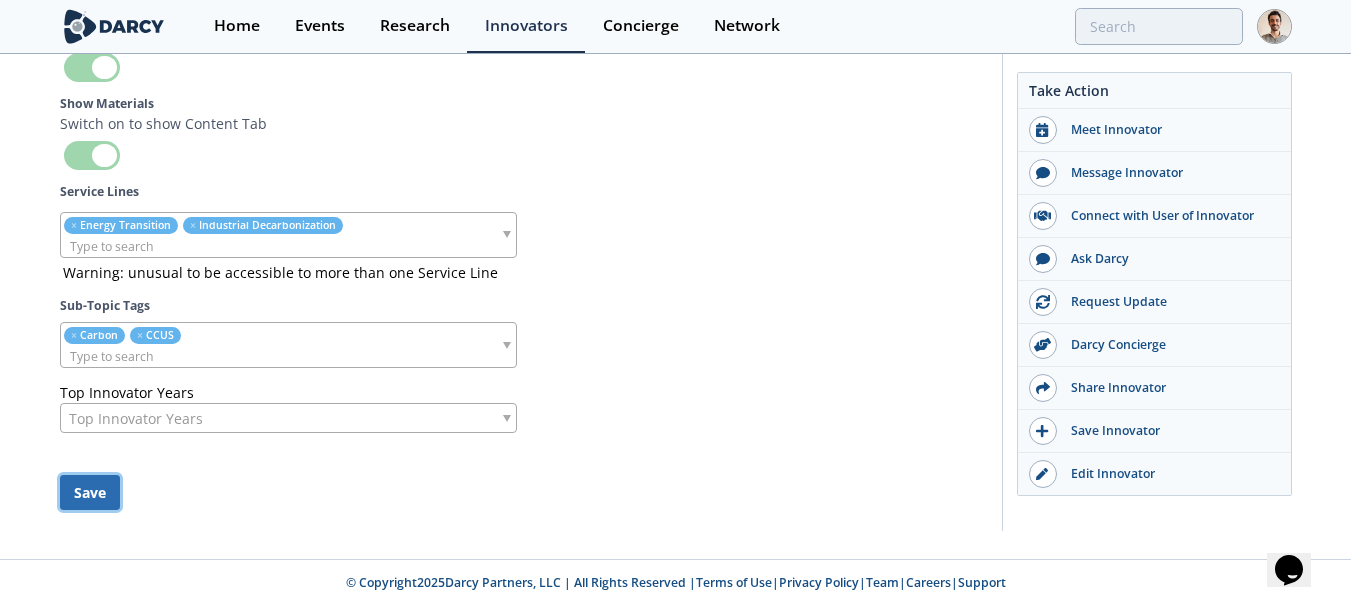 click on "Save" at bounding box center (90, 492) 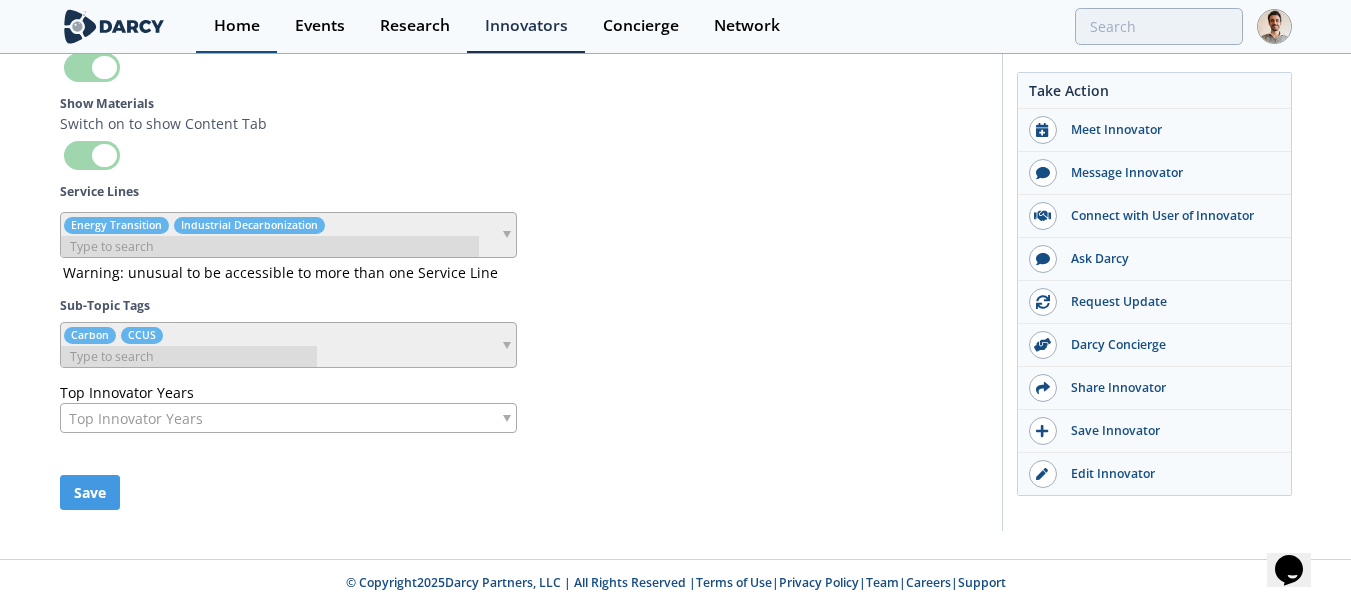 type 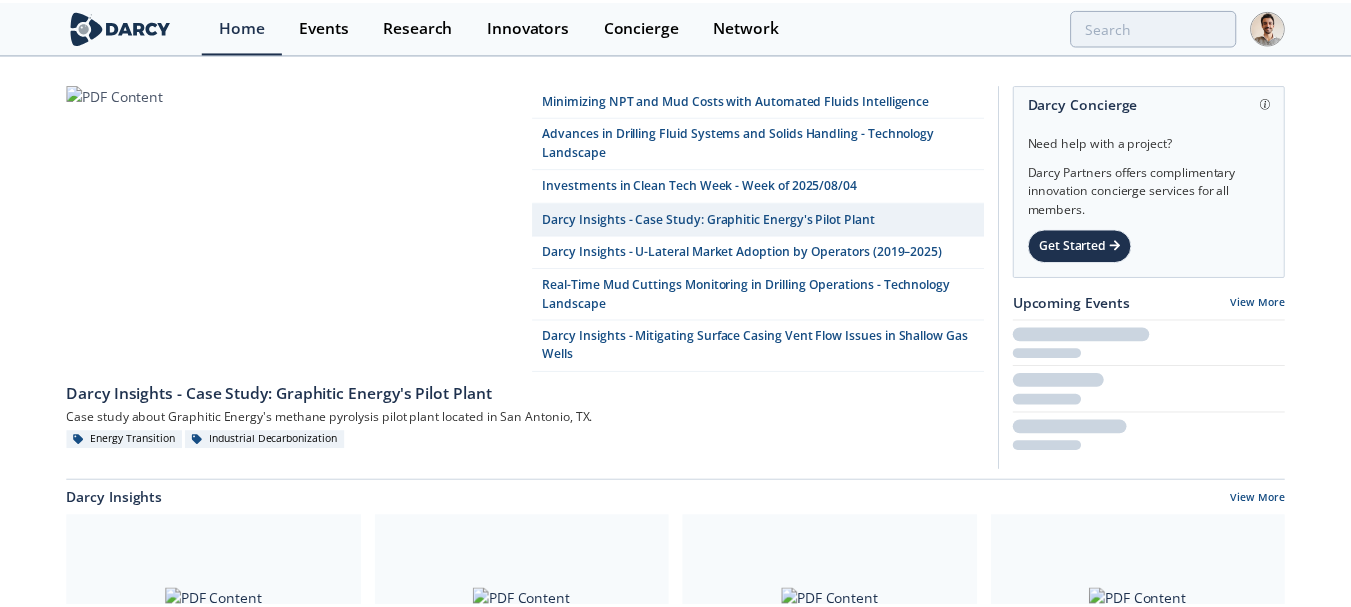 scroll, scrollTop: 0, scrollLeft: 0, axis: both 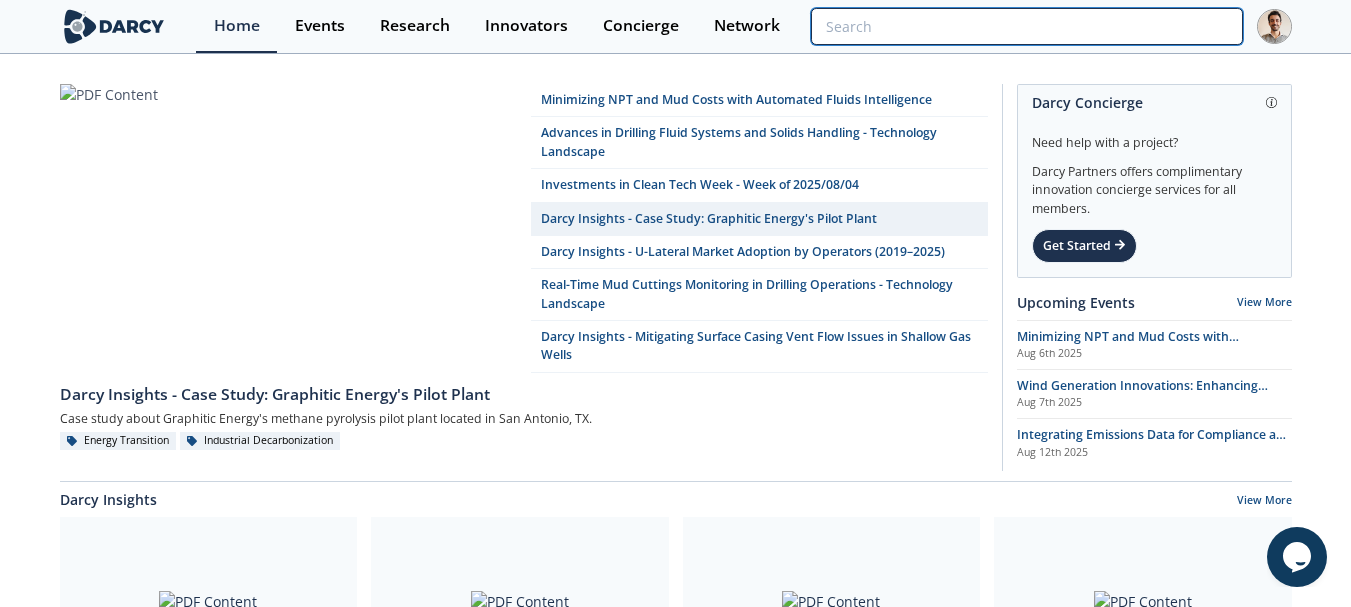 click at bounding box center [1026, 26] 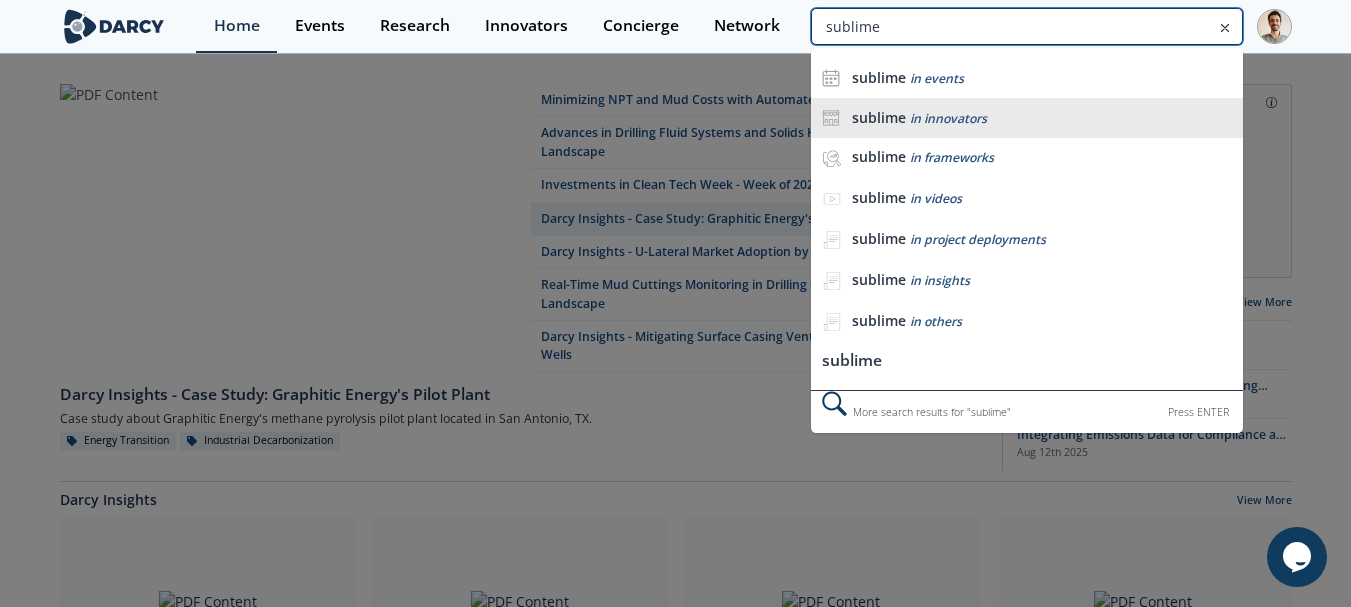 type on "sublime" 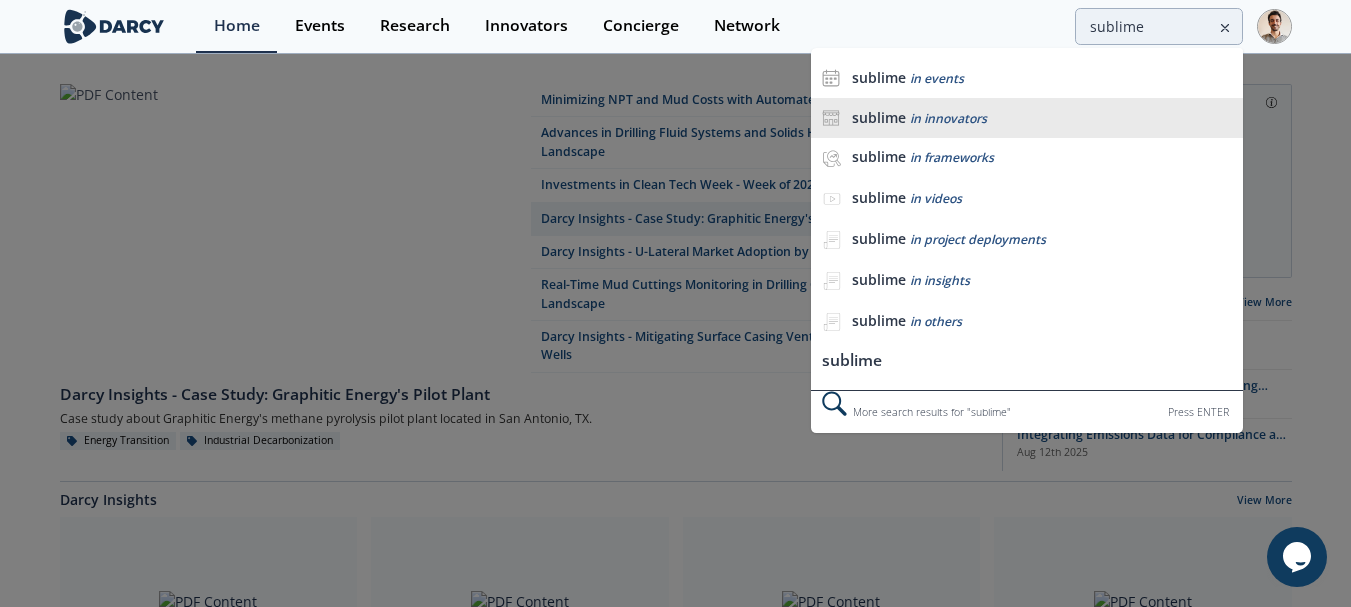 click on "sublime
in innovators" at bounding box center [1026, 118] 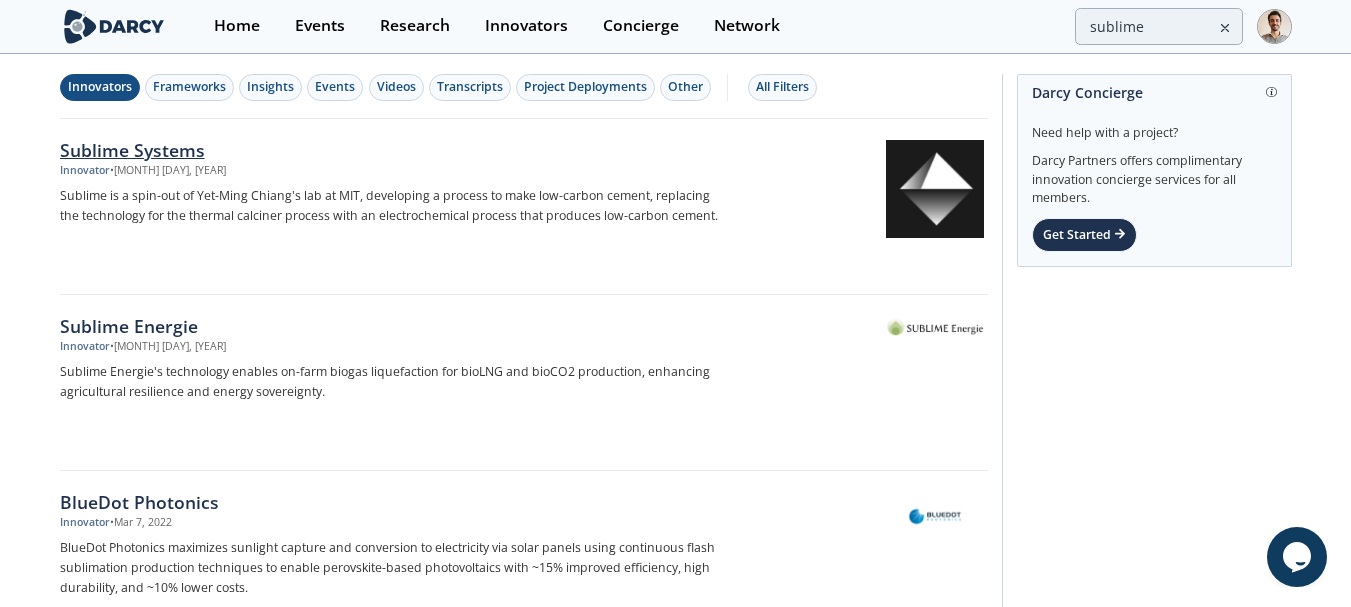 click on "Sublime Systems" at bounding box center (391, 150) 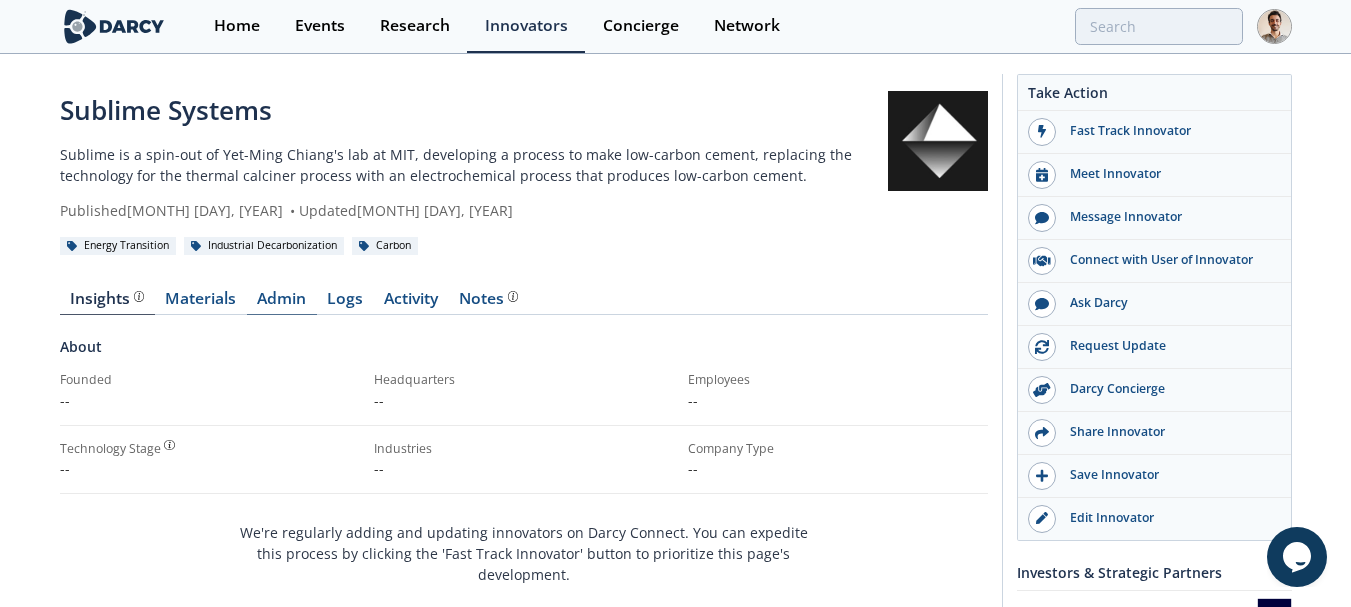 click on "Admin" at bounding box center (282, 303) 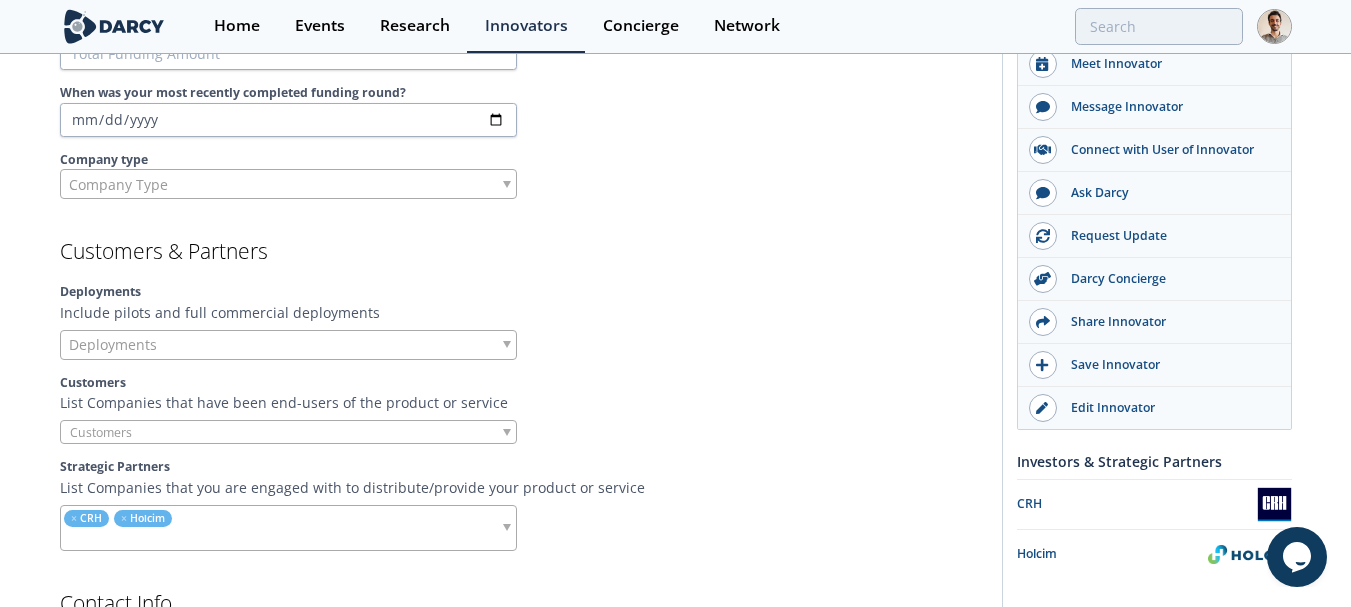 scroll, scrollTop: 1500, scrollLeft: 0, axis: vertical 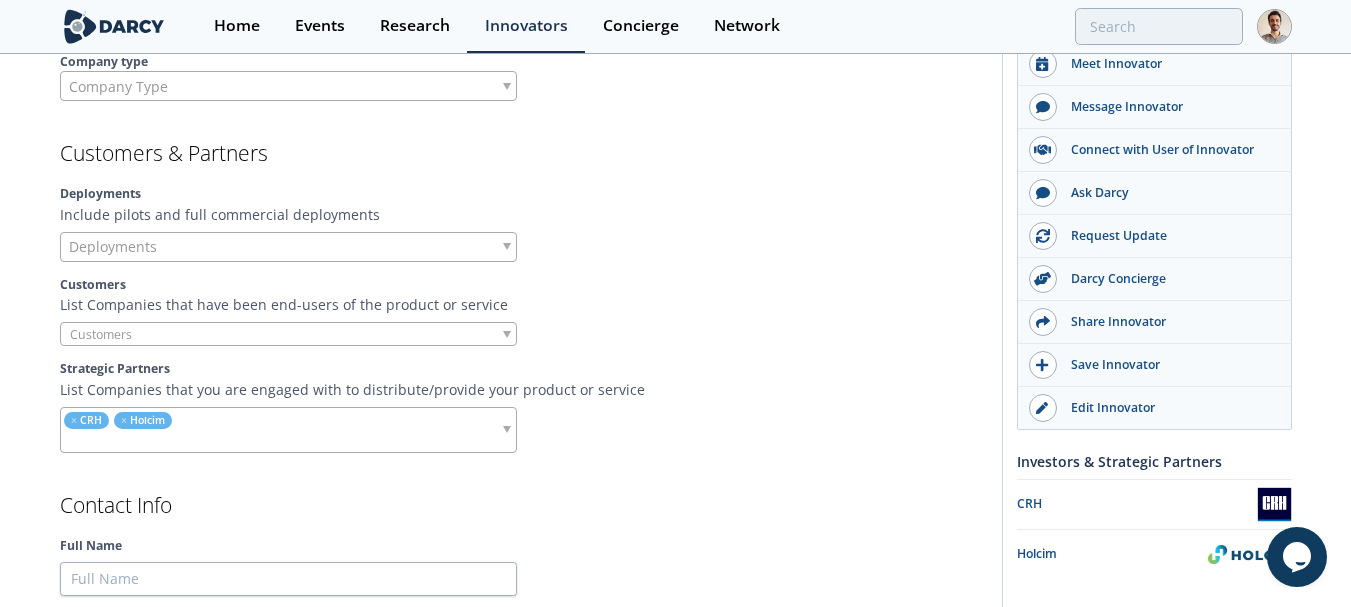 click at bounding box center [137, 334] 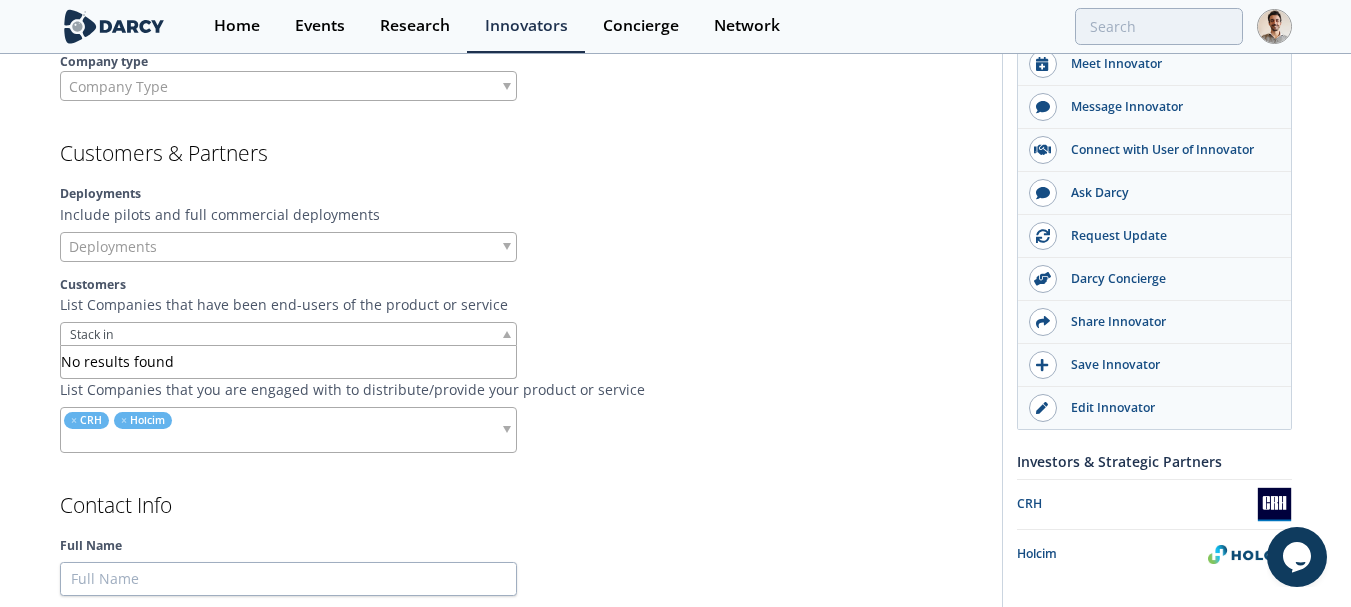 type on "Stack in" 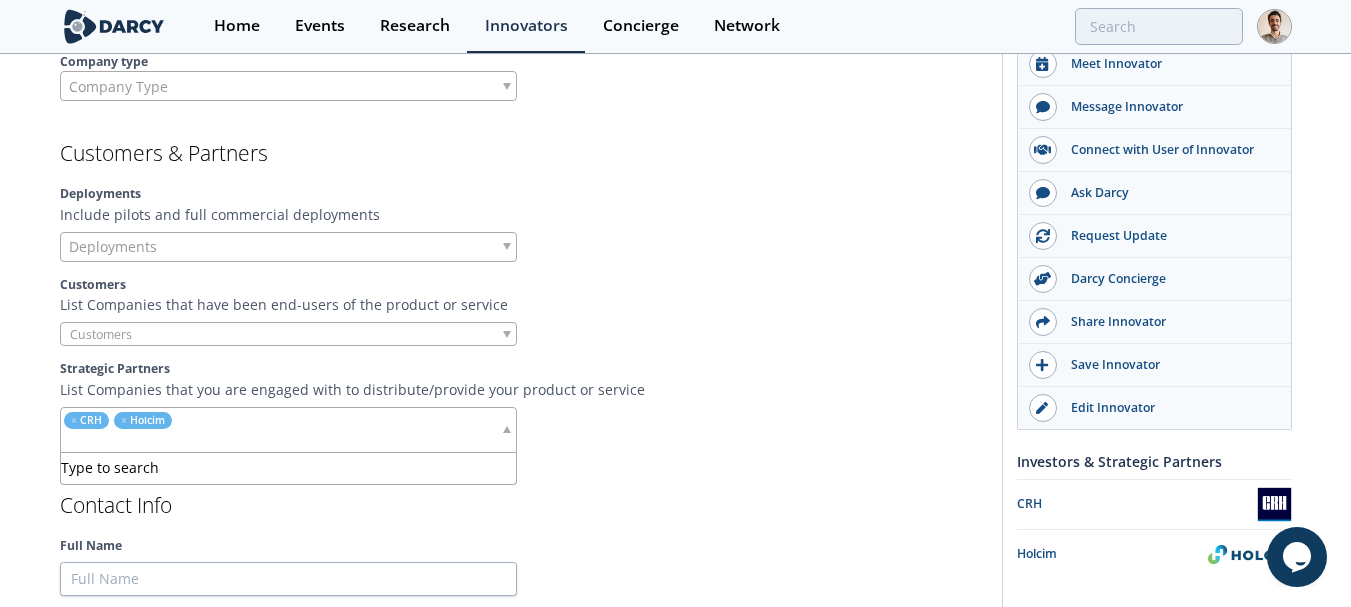 click at bounding box center (193, 441) 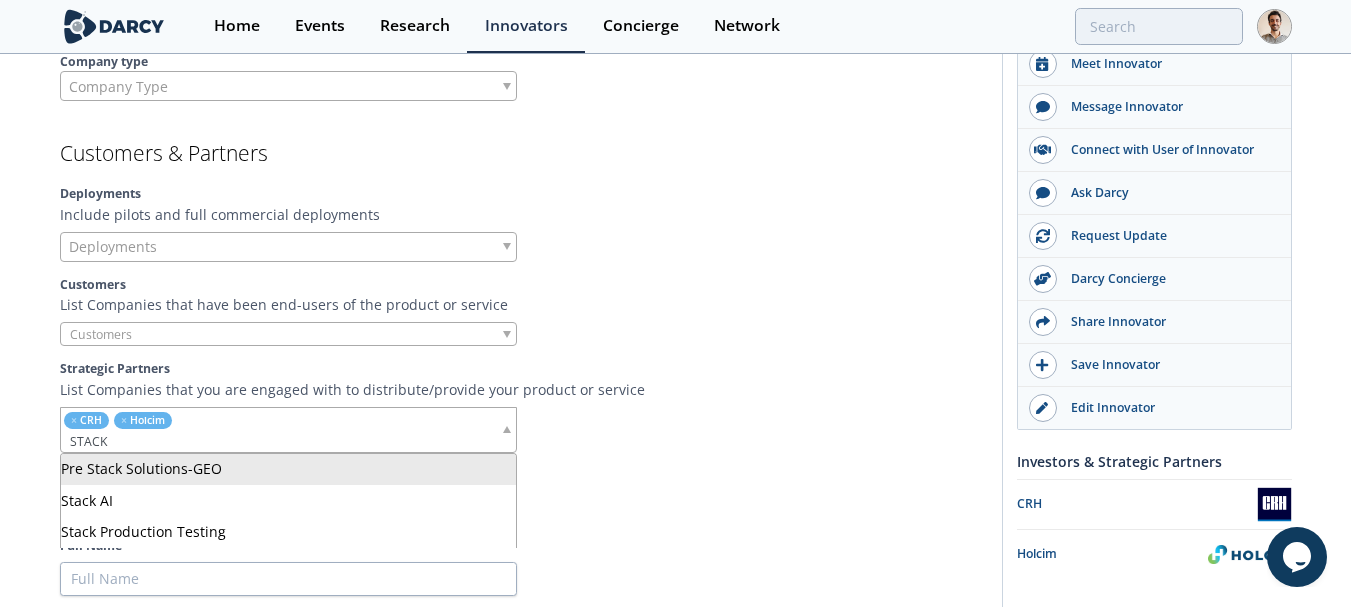 type on "STACK" 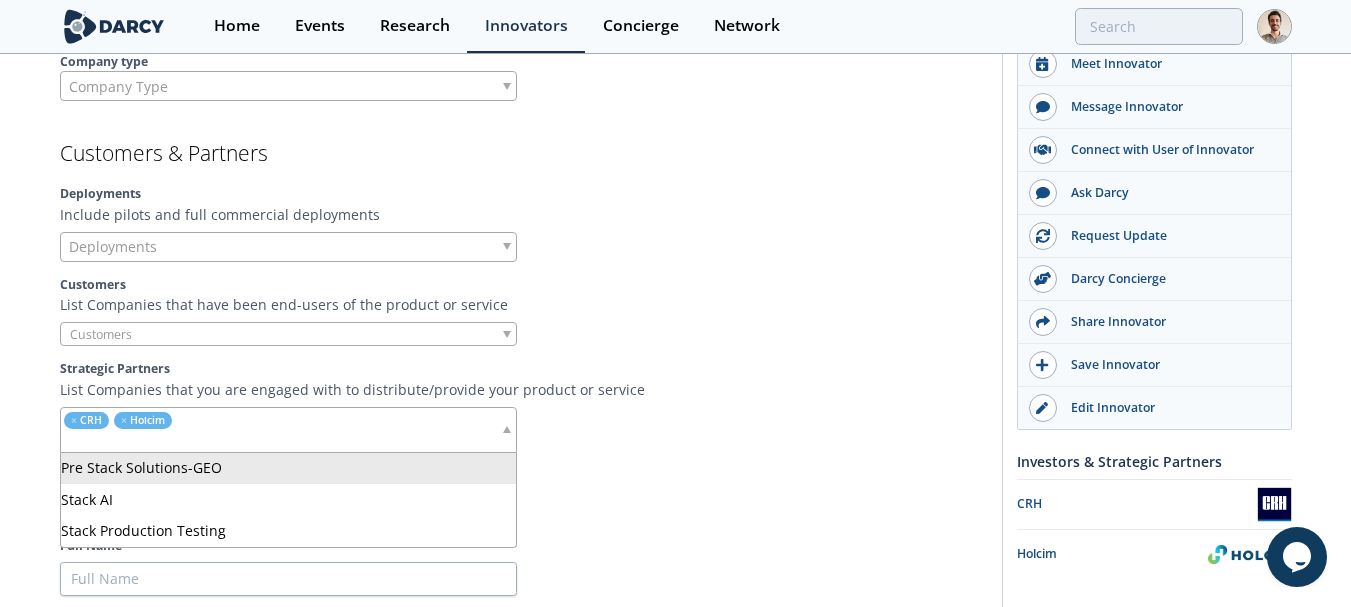 click at bounding box center [193, 441] 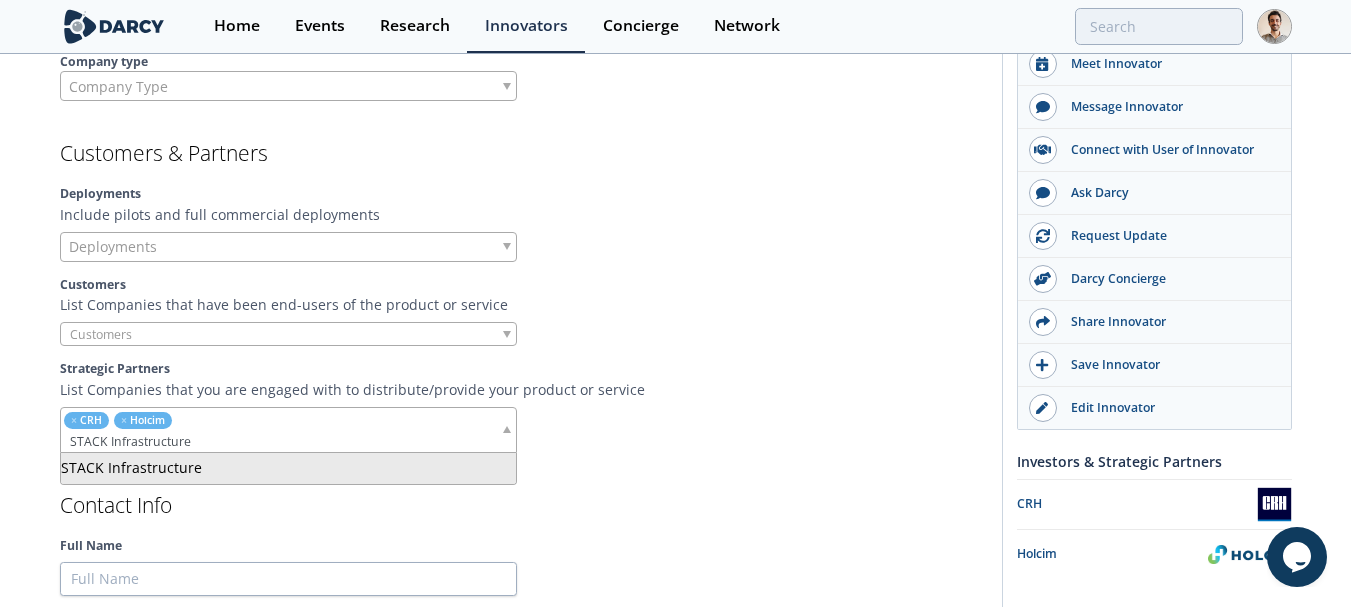 type on "STACK Infrastructure" 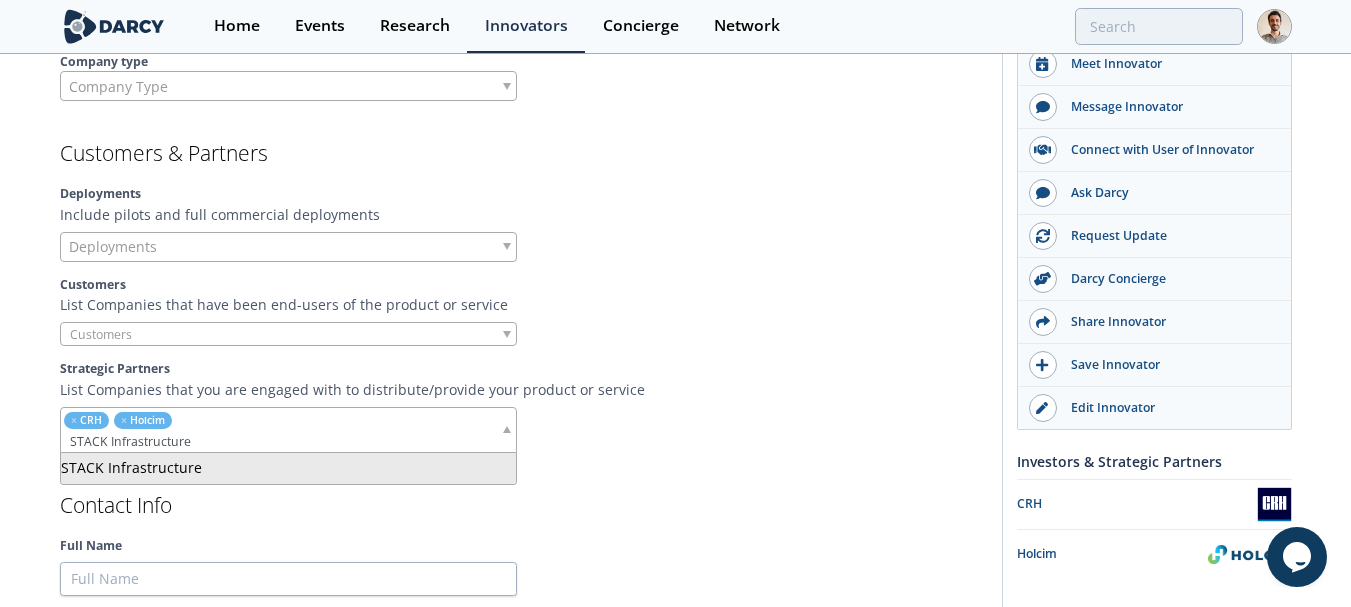 click on "Company Info
Introductory Video
Please provide an intro video to your company that is 3mins or less in length
Website URL
Founded
Year
Headquarters
Country
Headquarters Country
State
Headquarters US State
[CITY]" 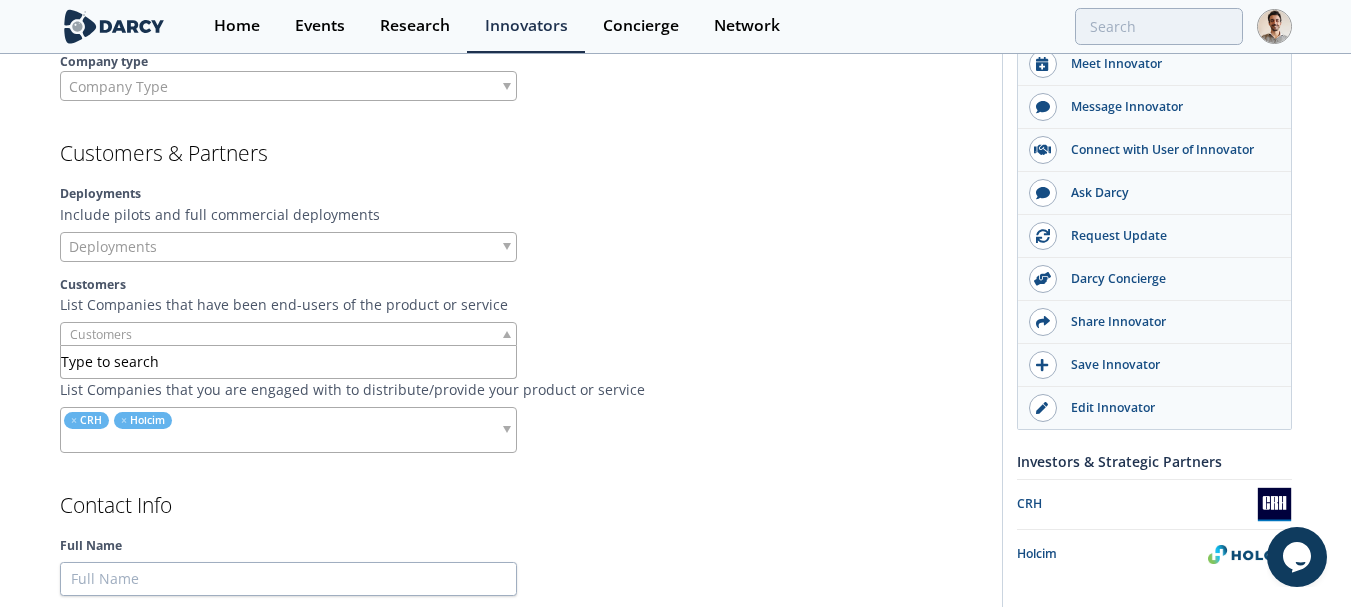 click at bounding box center [288, 334] 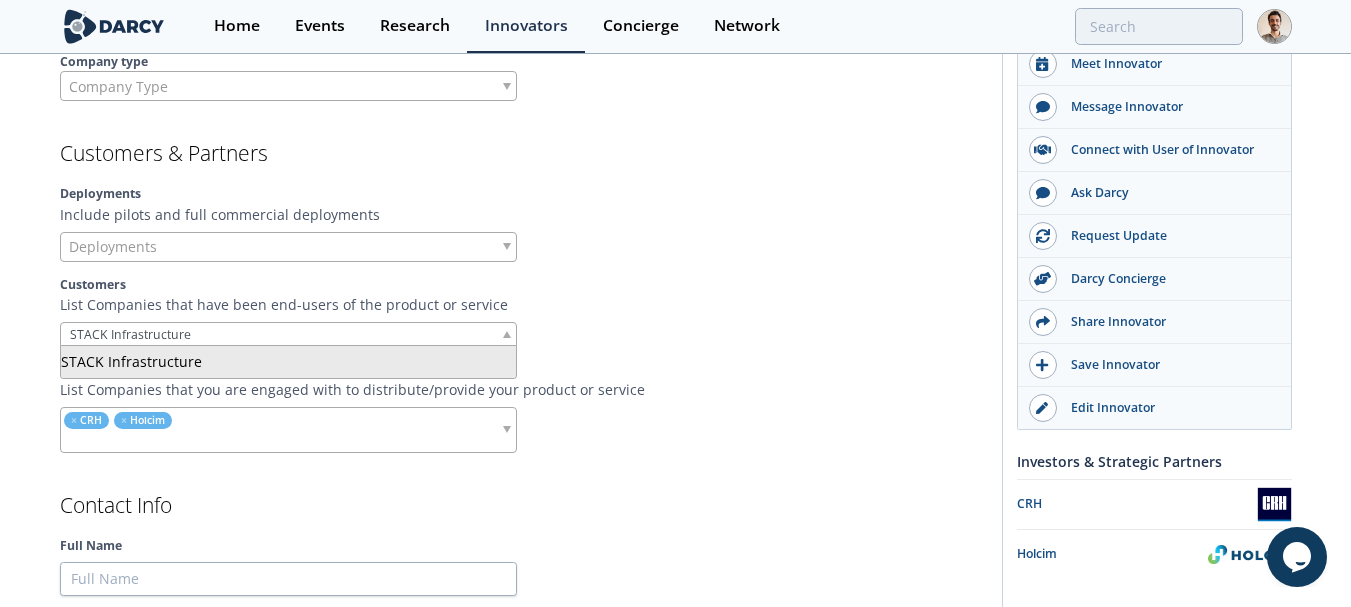 type on "STACK Infrastructure" 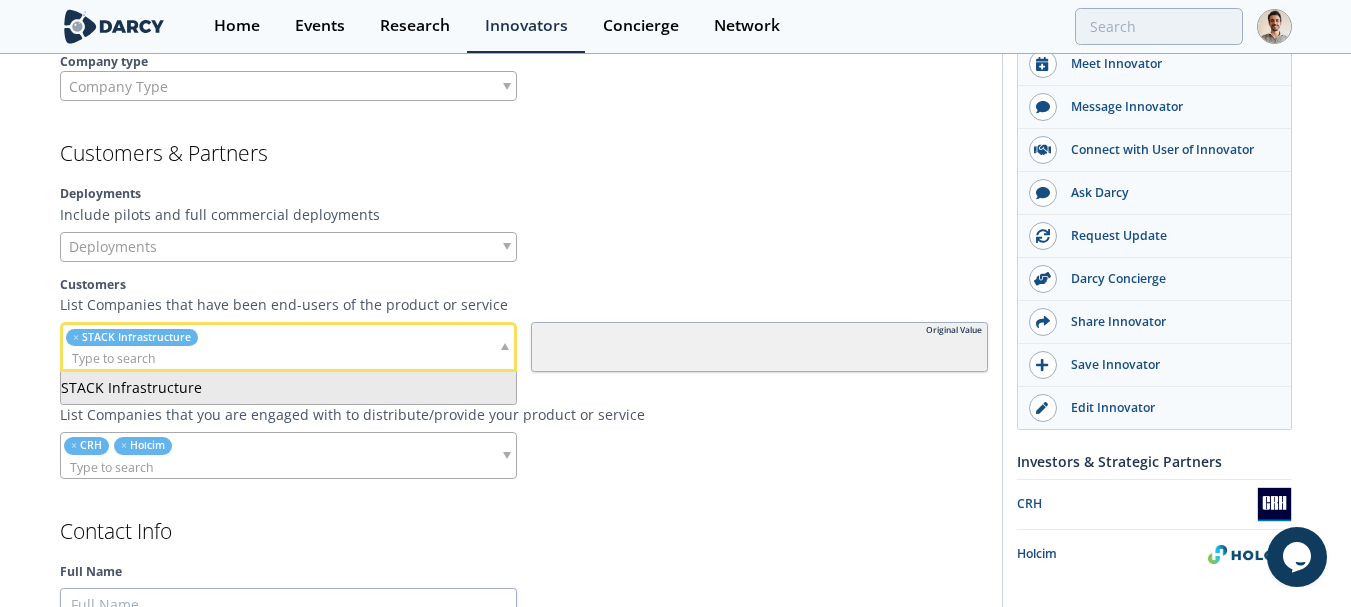 click at bounding box center [759, 605] 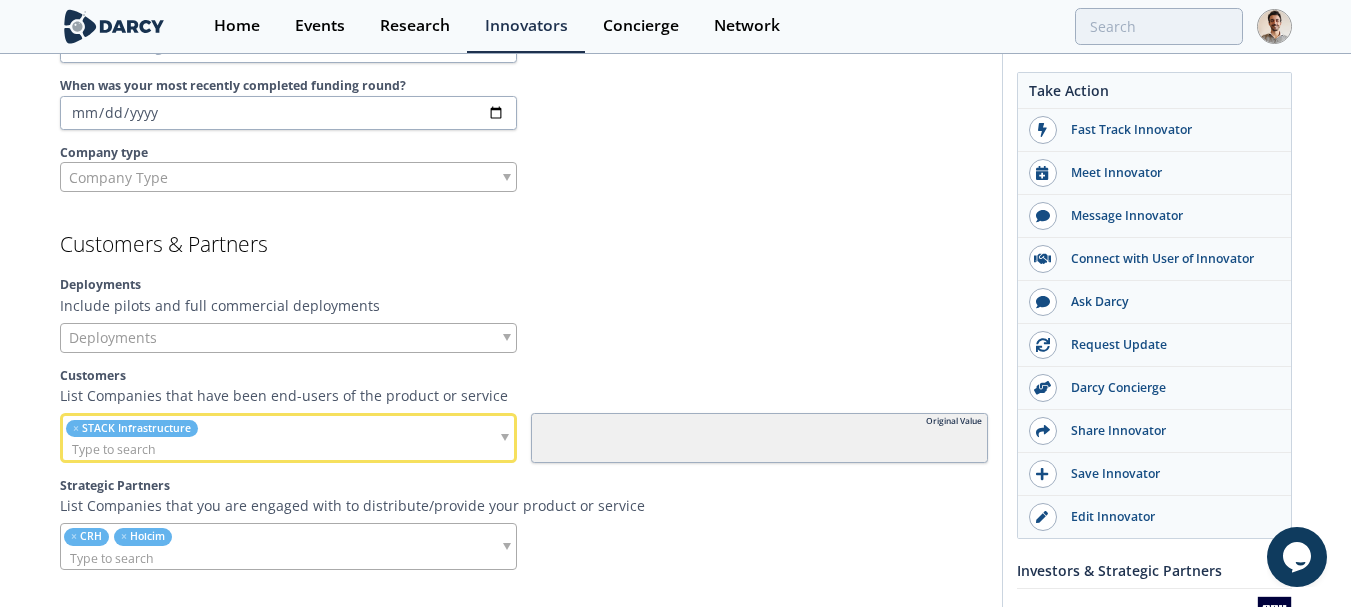 scroll, scrollTop: 1400, scrollLeft: 0, axis: vertical 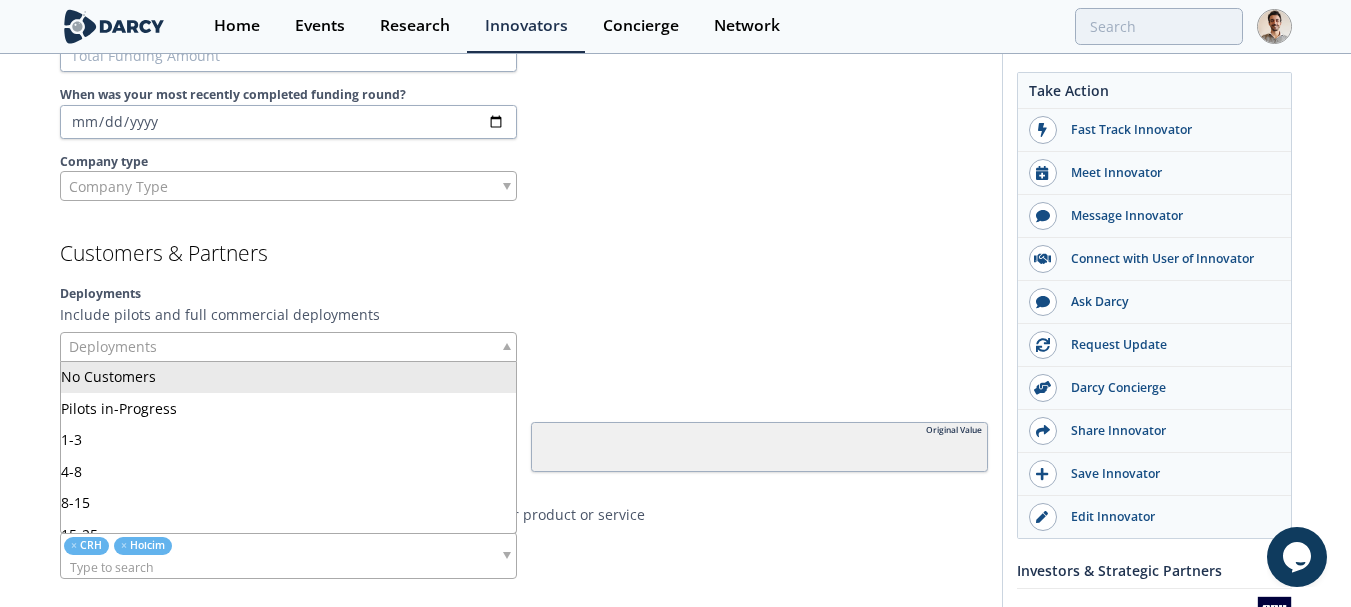 click on "Deployments" at bounding box center [288, 347] 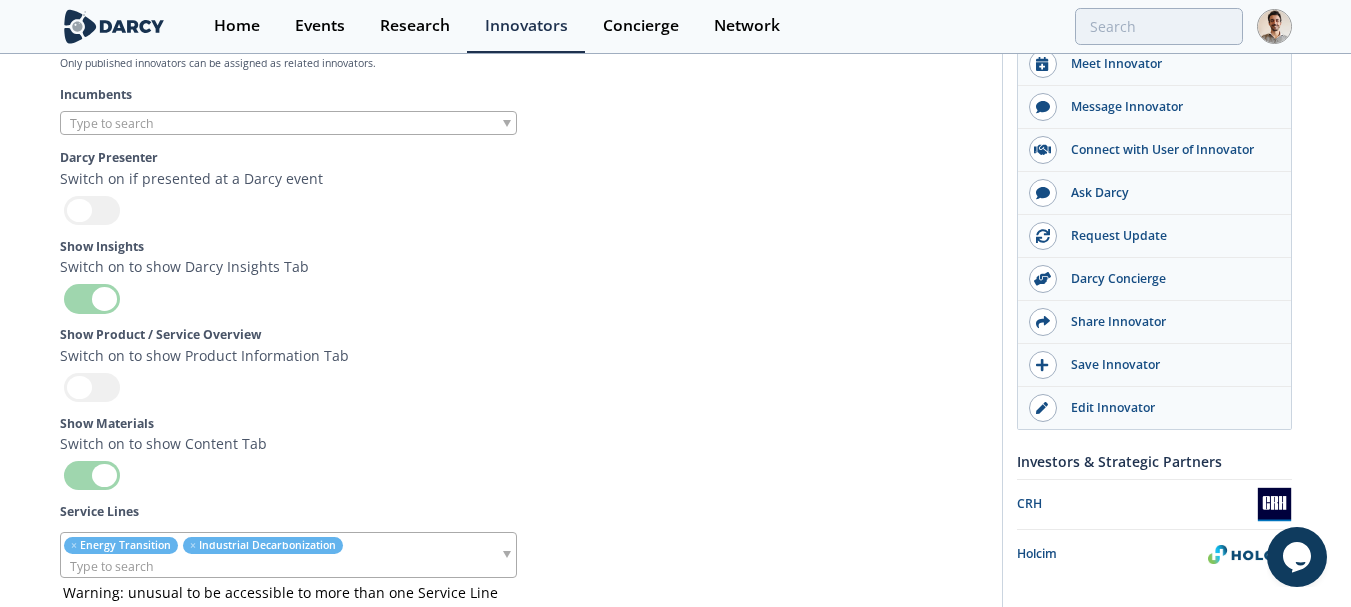 scroll, scrollTop: 6020, scrollLeft: 0, axis: vertical 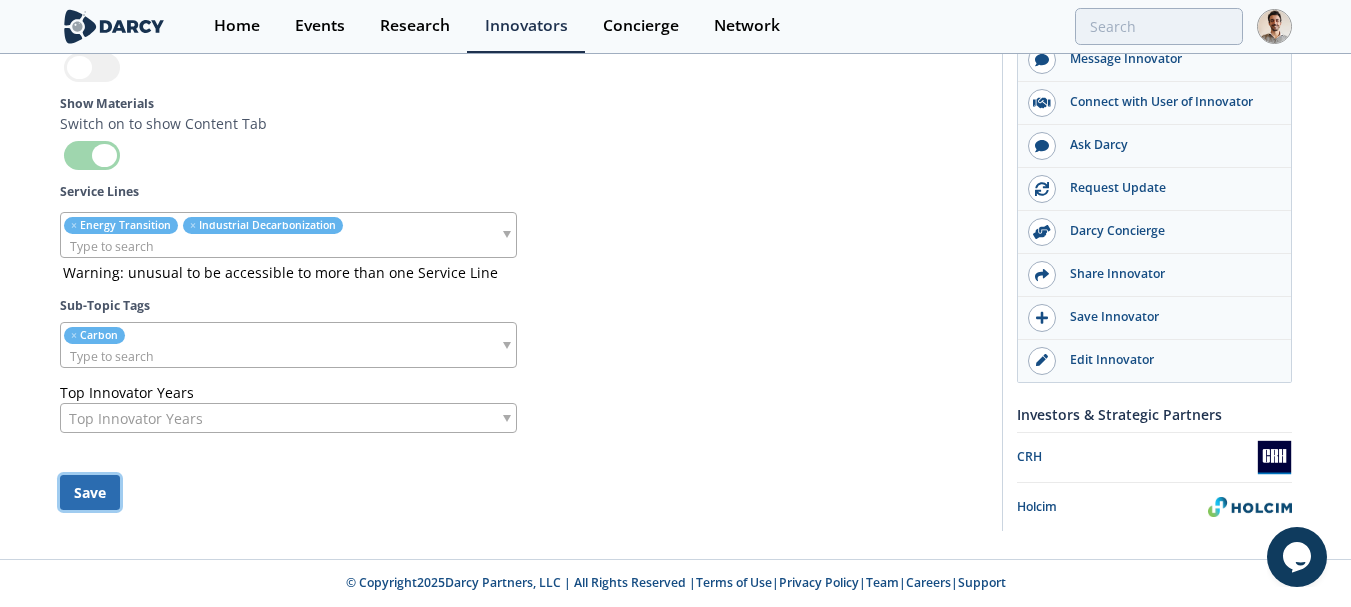 click on "Save" at bounding box center (90, 492) 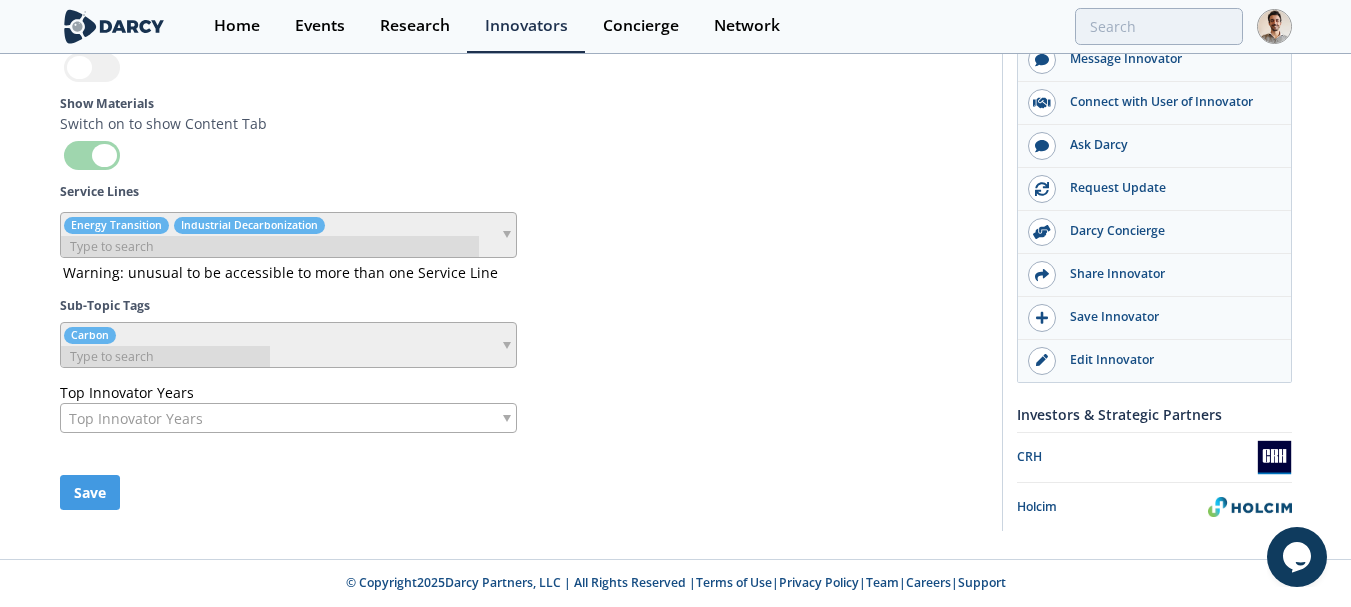 type 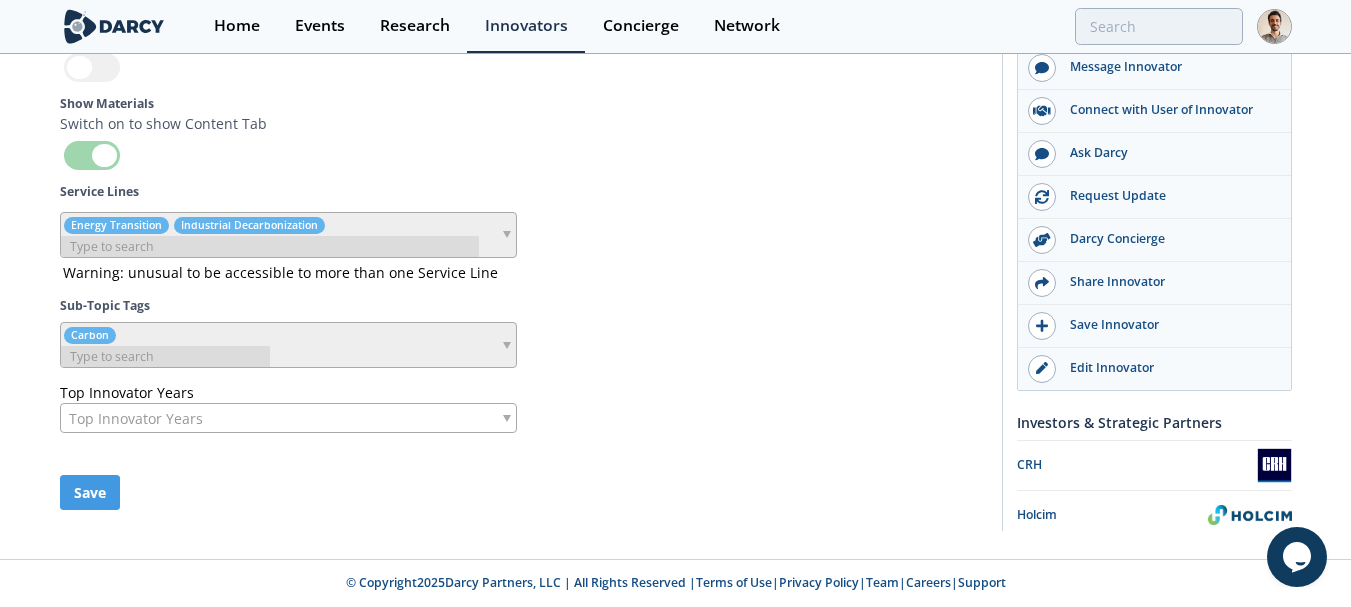 scroll, scrollTop: 6012, scrollLeft: 0, axis: vertical 